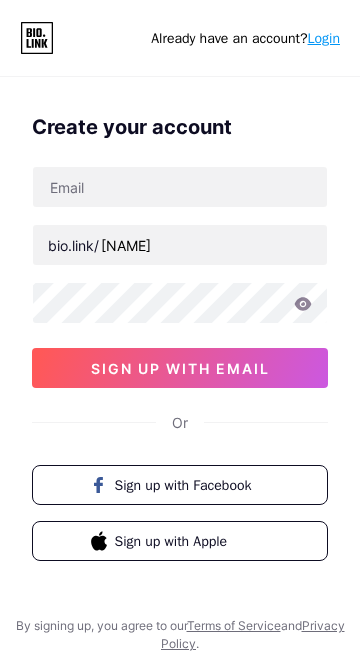 scroll, scrollTop: 0, scrollLeft: 0, axis: both 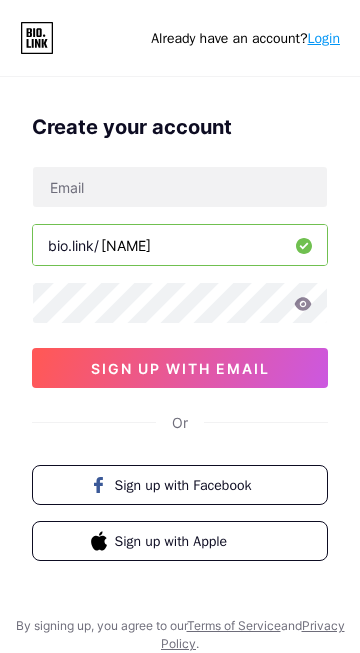 click on "[NAME]" at bounding box center (180, 245) 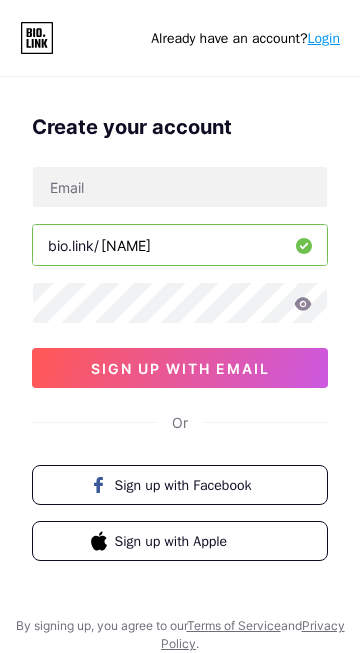 click on "[NAME]" at bounding box center (180, 245) 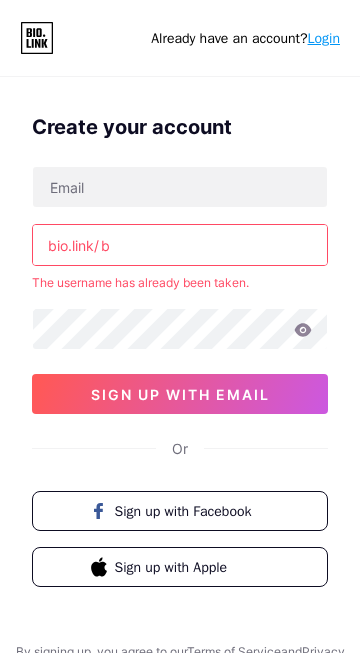 type on "b" 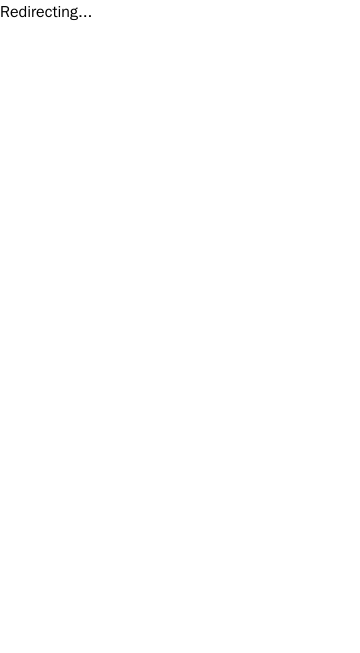 scroll, scrollTop: 0, scrollLeft: 0, axis: both 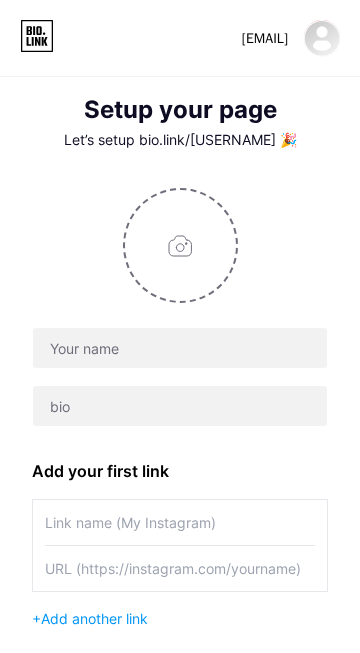 click at bounding box center (322, 38) 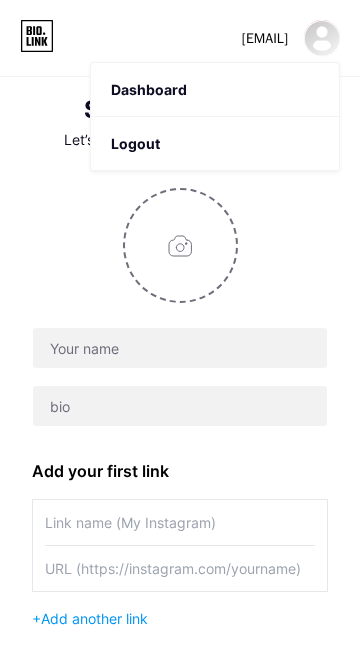 click on "Dashboard" at bounding box center [215, 90] 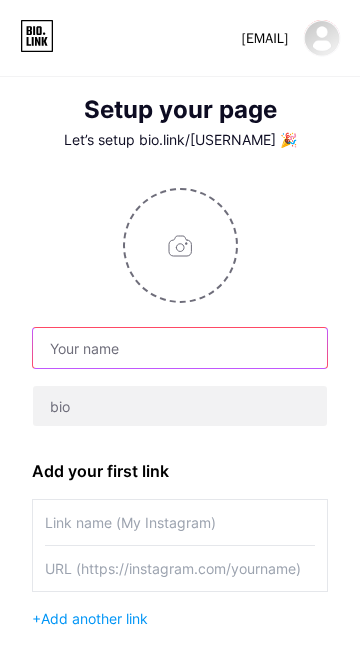 click at bounding box center [180, 348] 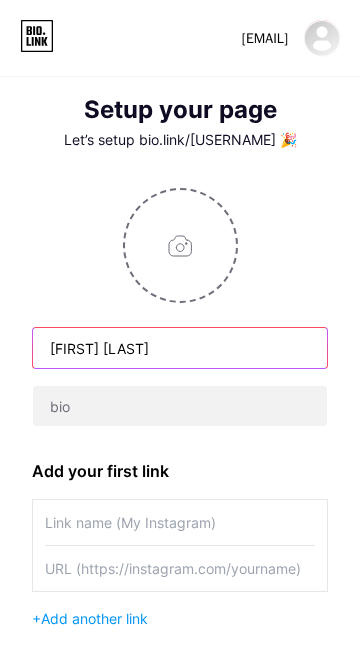 type on "[FIRST] [LAST]" 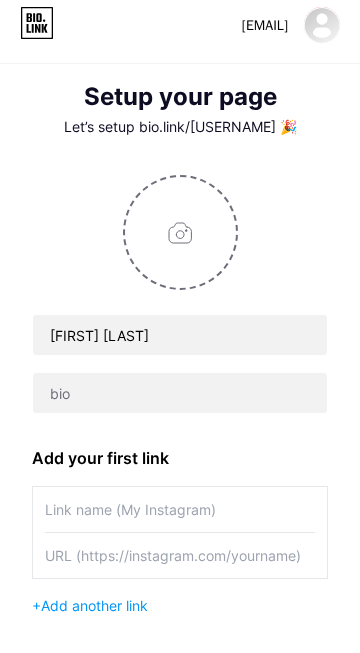click at bounding box center (180, 245) 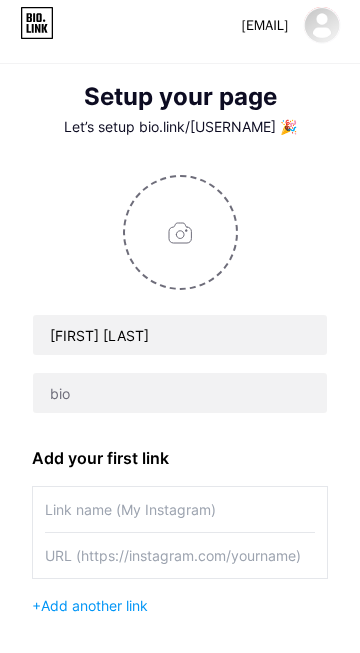 type on "C:\fakepath\FB_IMG_1754143770012.jpg" 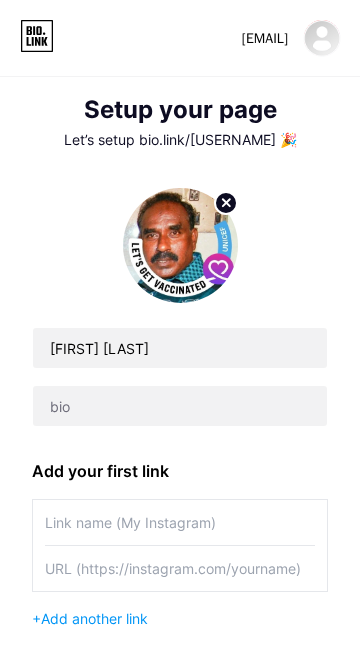 click at bounding box center [180, 245] 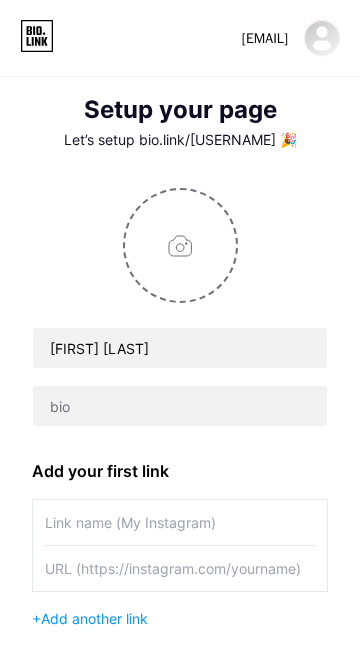 click at bounding box center (322, 38) 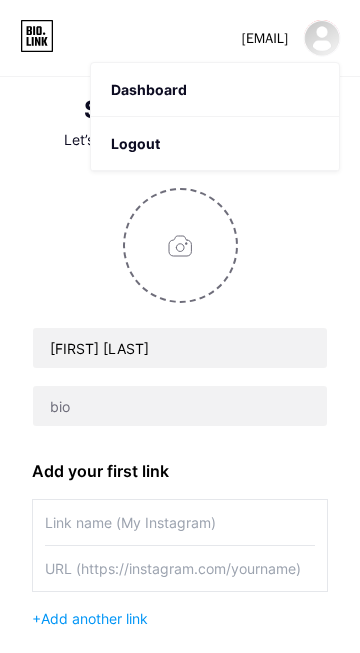 click on "Dashboard" at bounding box center (215, 90) 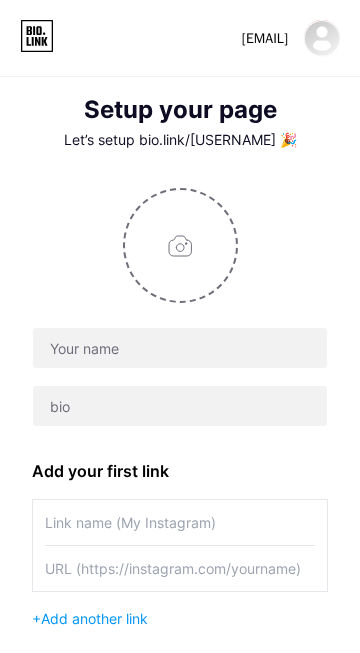 click at bounding box center [180, 245] 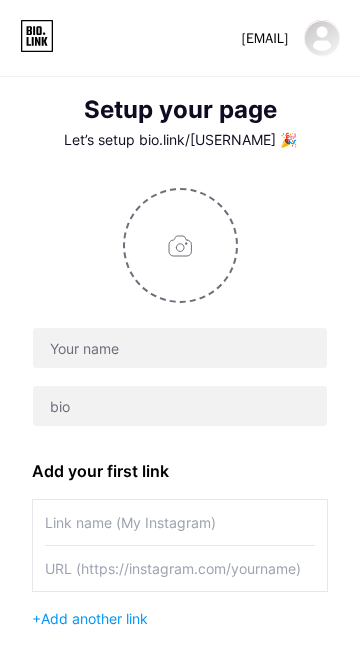 type on "C:\fakepath\IMG_20250608_134258.jpg" 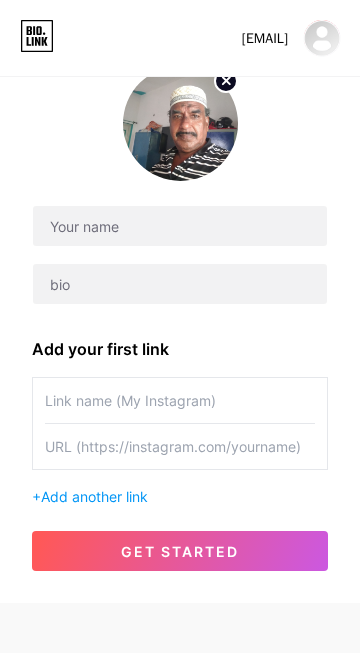 scroll, scrollTop: 144, scrollLeft: 0, axis: vertical 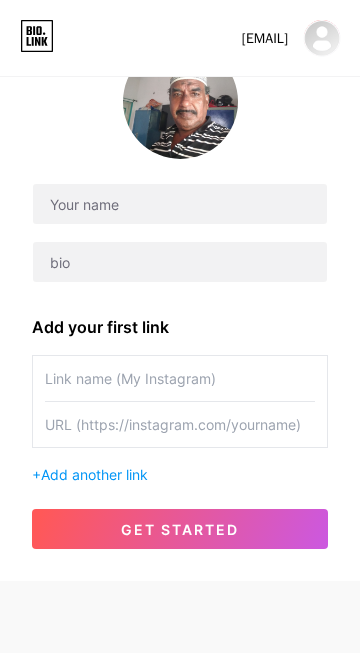 click on "get started" at bounding box center (180, 529) 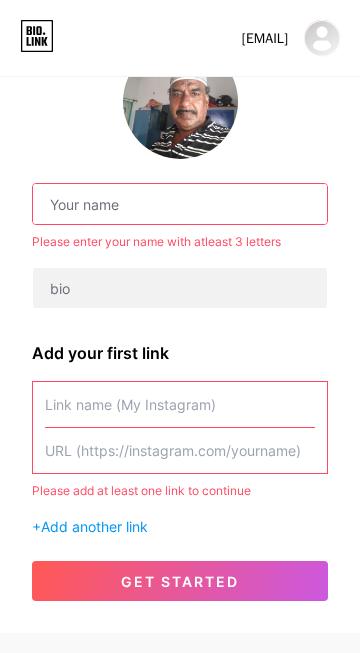 click at bounding box center [180, 204] 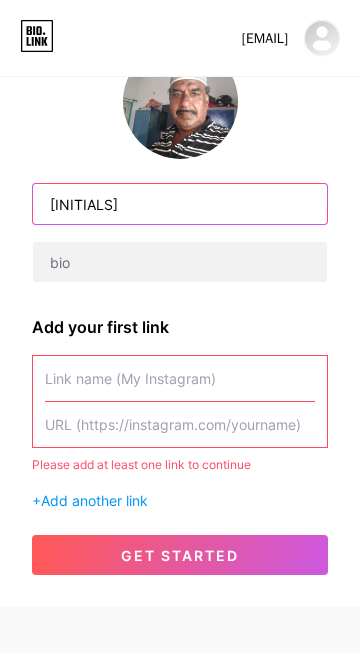 type on "MAS" 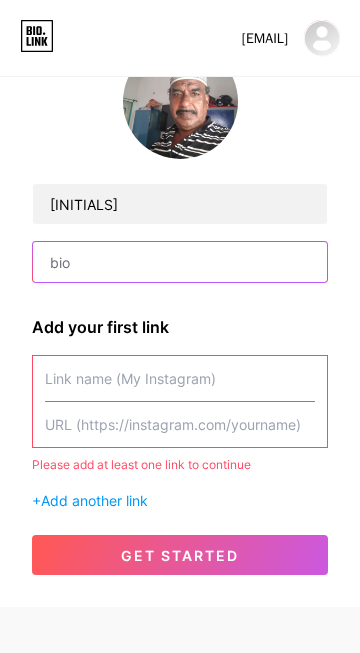 click at bounding box center [180, 262] 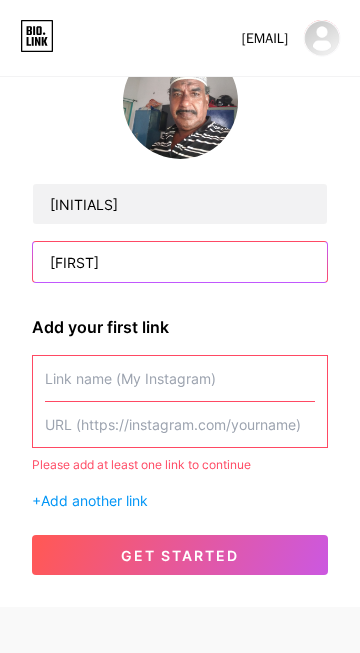 click on "Khadher" at bounding box center (180, 262) 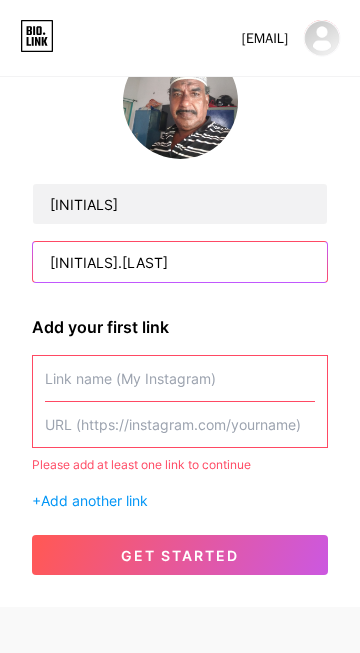 click on "M.A.S.Khadher" at bounding box center [180, 262] 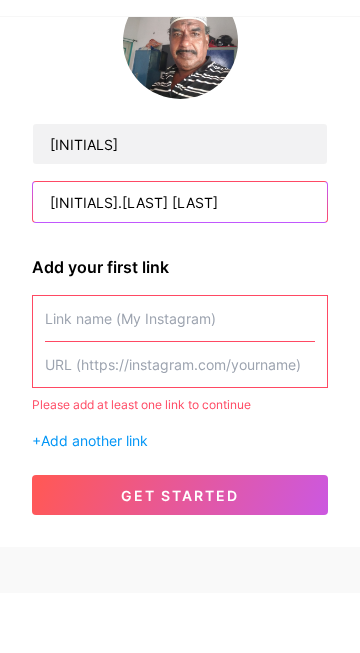 scroll, scrollTop: 144, scrollLeft: 0, axis: vertical 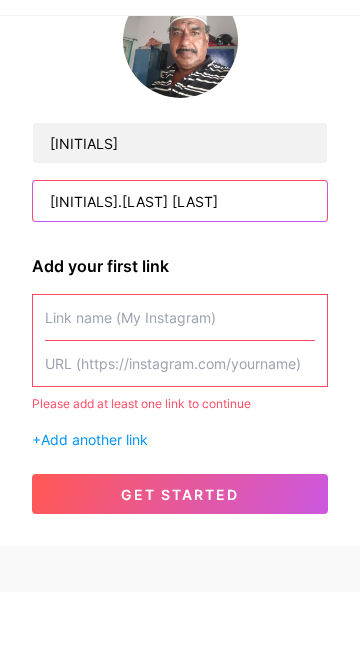 type on "M.A.S.Khadher Batsha" 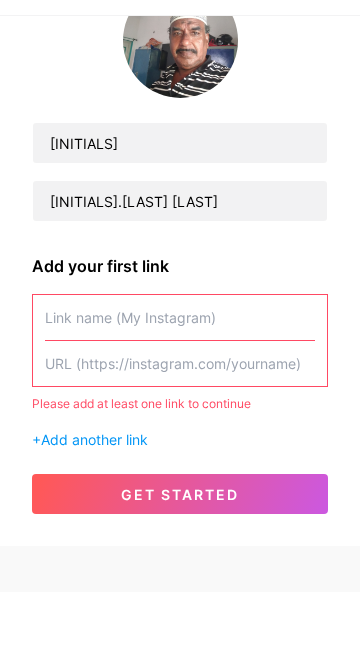 click at bounding box center (180, 378) 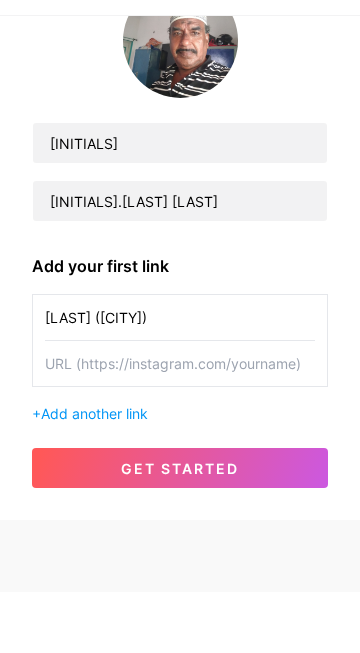 type on "காதர்பாட்ஷா (மதுரை) r" 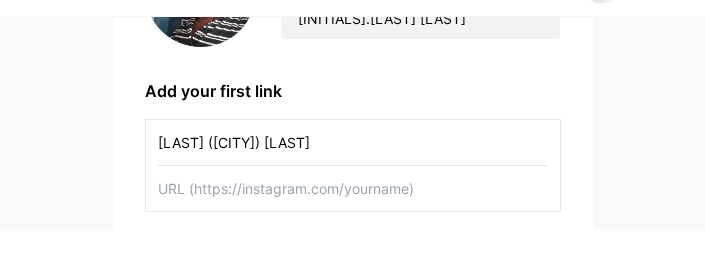 scroll, scrollTop: 260, scrollLeft: 0, axis: vertical 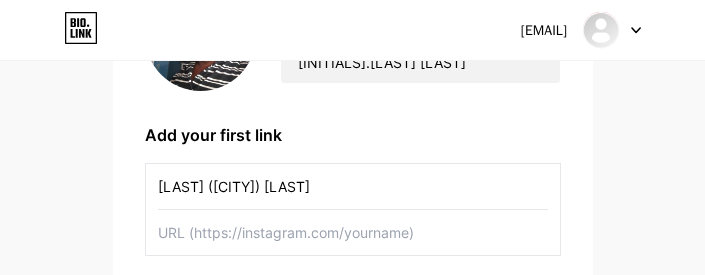 click on "காதர்பாட்ஷா (மதுரை) r" at bounding box center (353, 186) 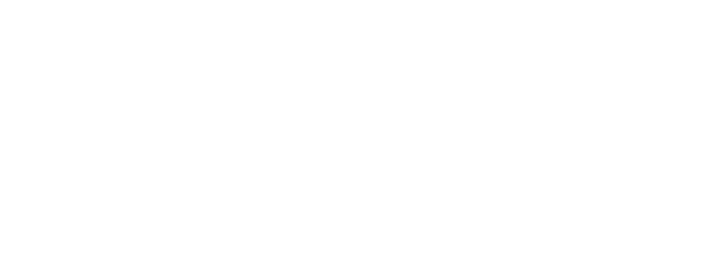scroll, scrollTop: 0, scrollLeft: 0, axis: both 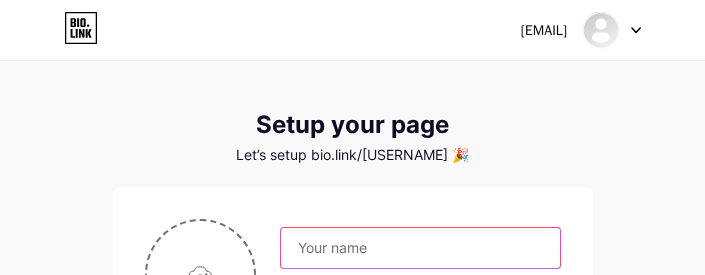click at bounding box center [420, 248] 